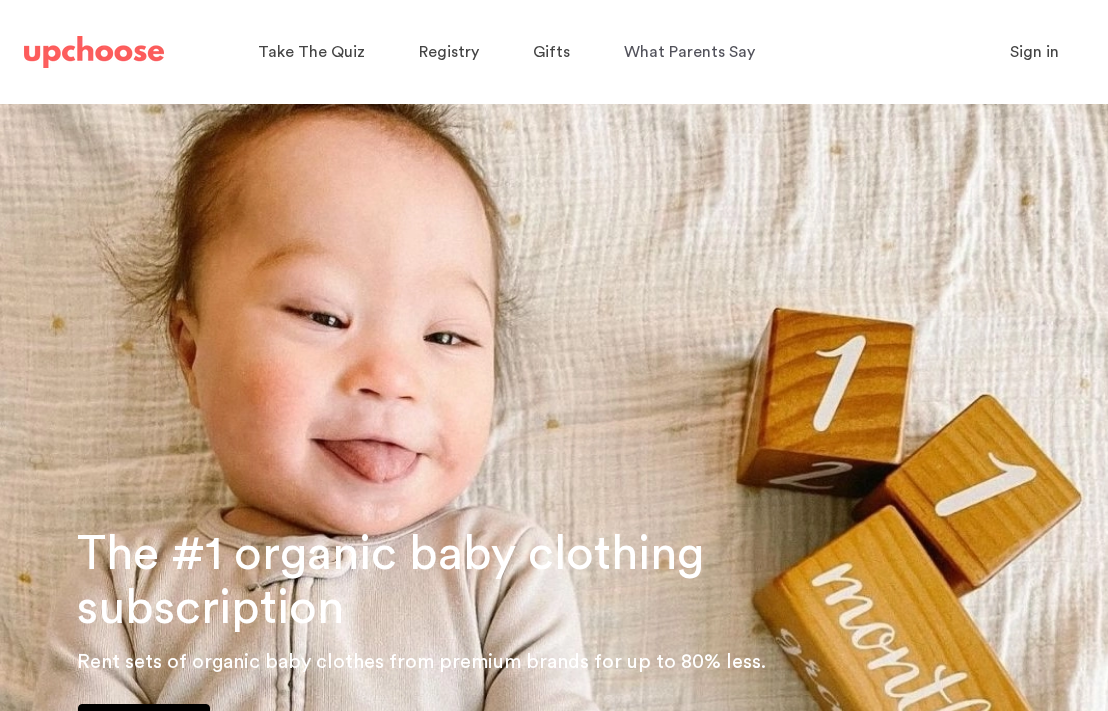 scroll, scrollTop: 209, scrollLeft: 0, axis: vertical 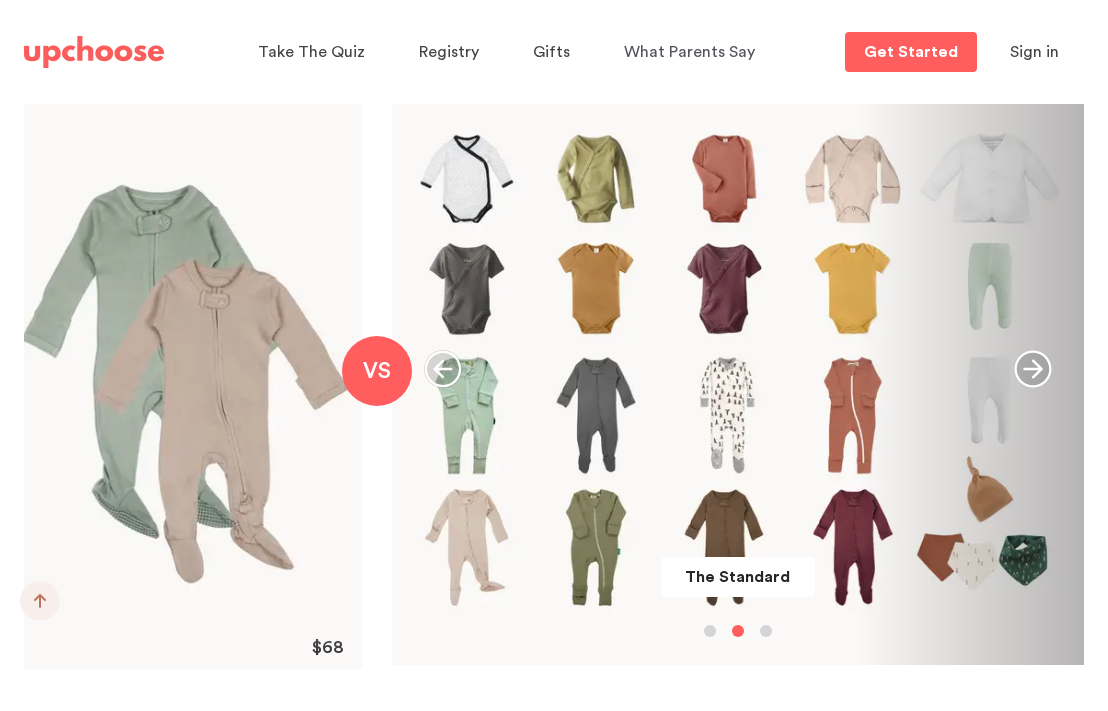 click at bounding box center (1033, 369) 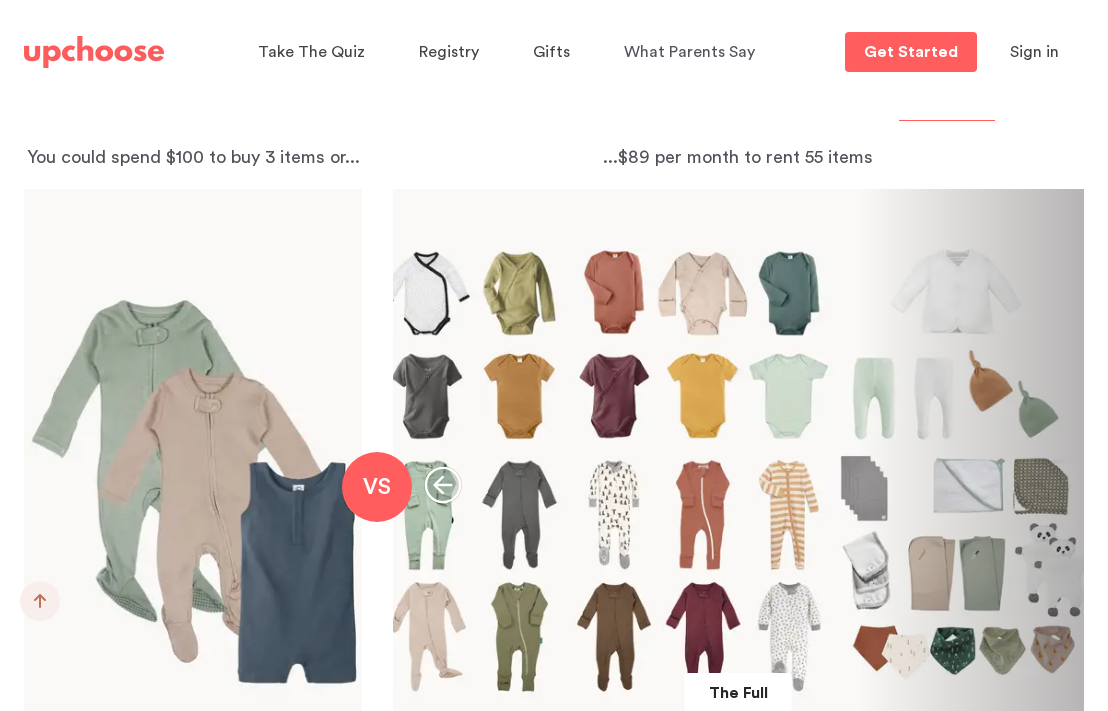scroll, scrollTop: 2272, scrollLeft: 0, axis: vertical 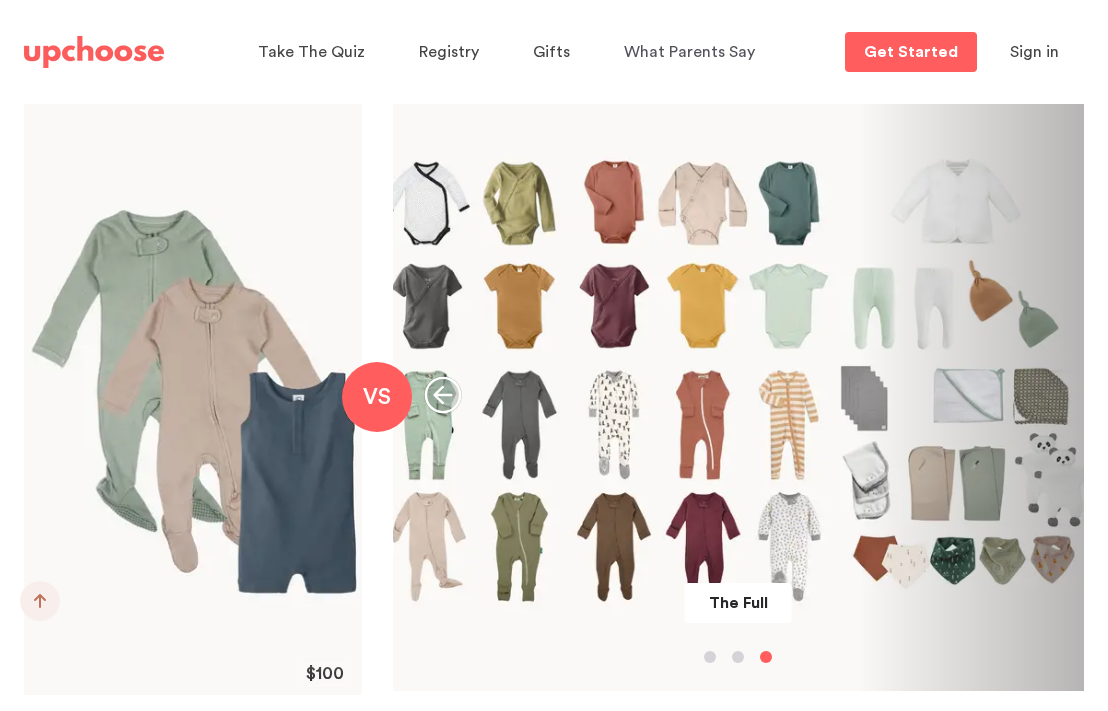 click at bounding box center [443, 395] 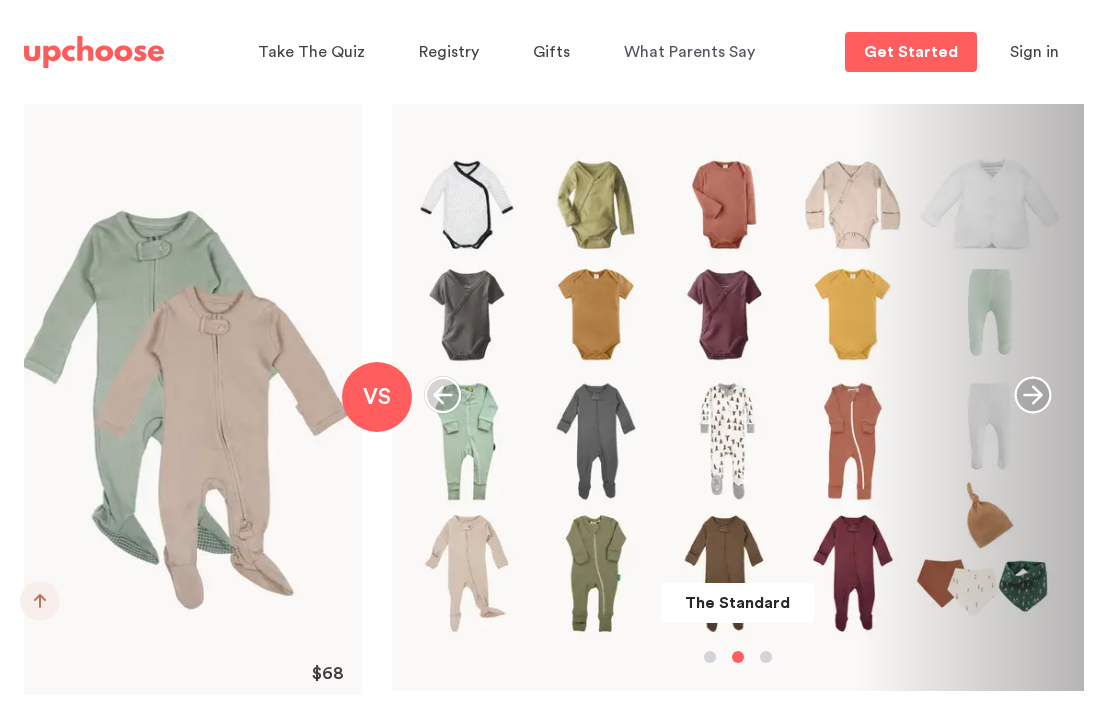 click at bounding box center [1032, 394] 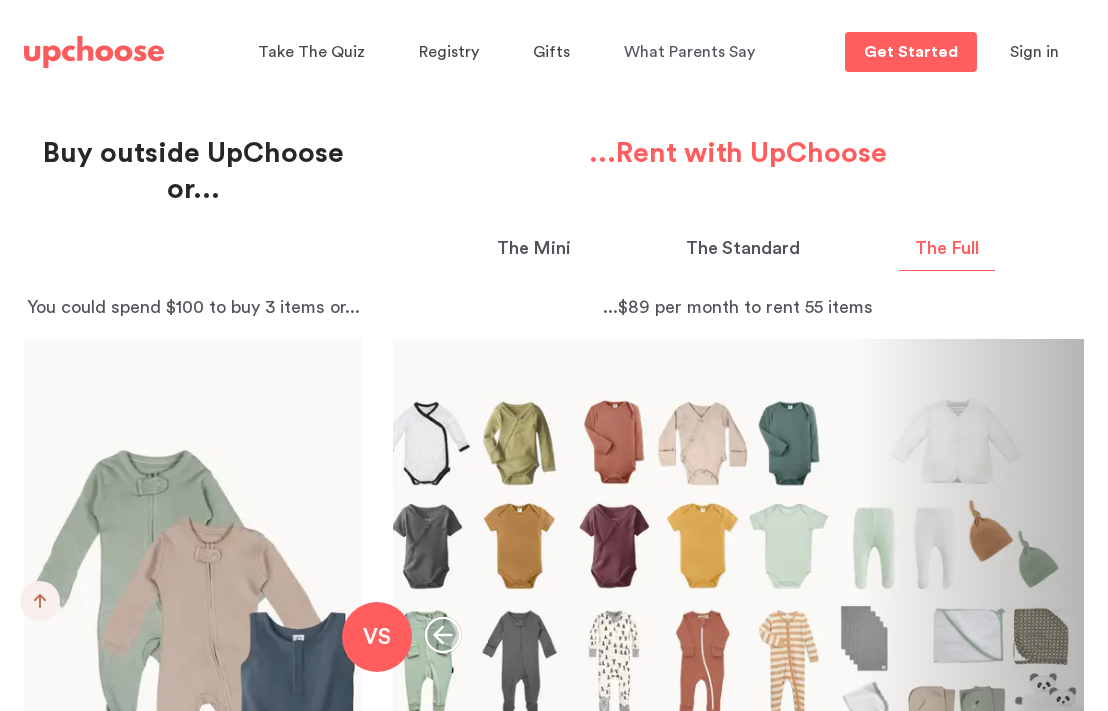 scroll, scrollTop: 2120, scrollLeft: 0, axis: vertical 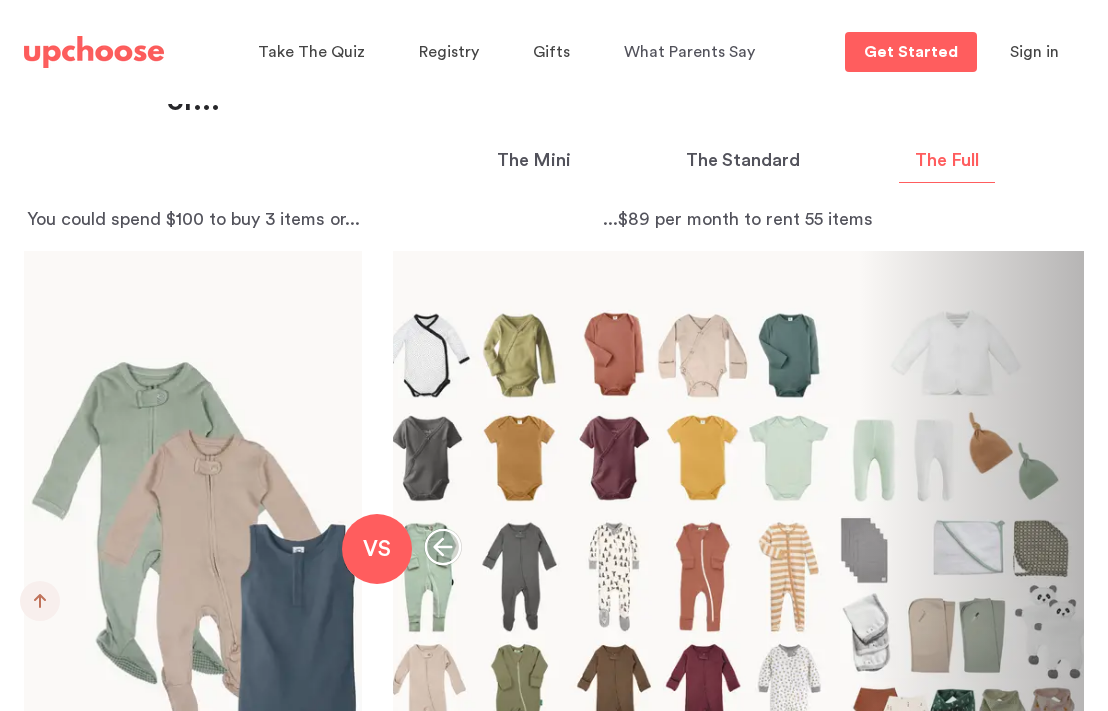 click on "The Mini" at bounding box center (534, 160) 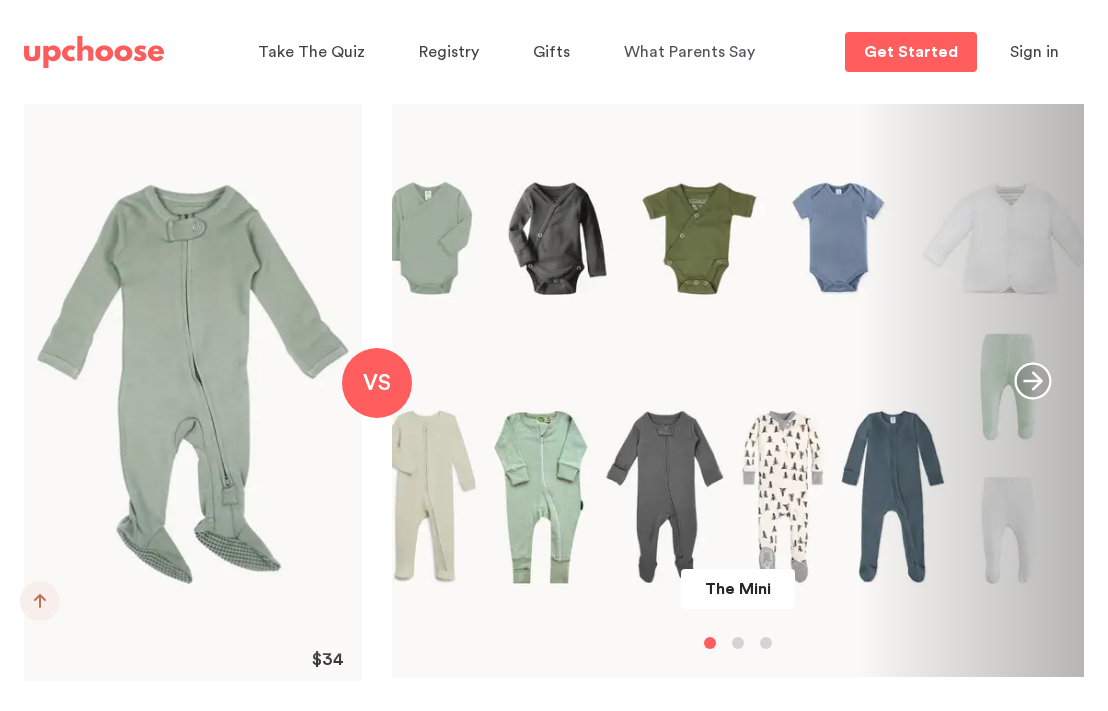 scroll, scrollTop: 2287, scrollLeft: 0, axis: vertical 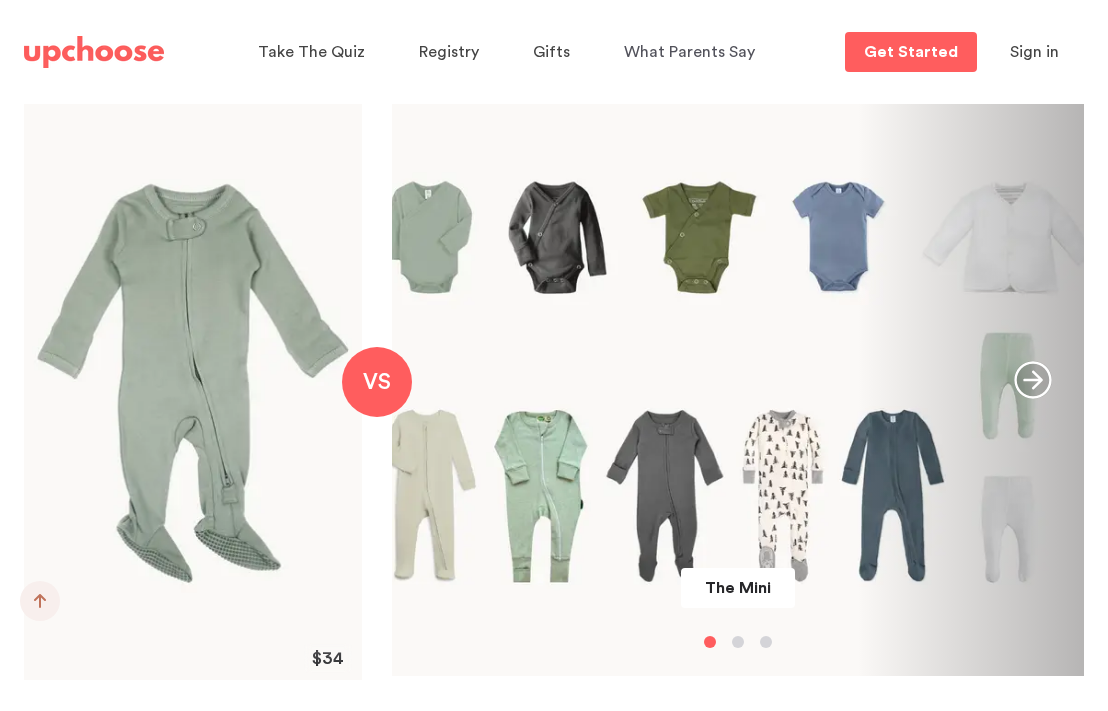 click at bounding box center (1033, 380) 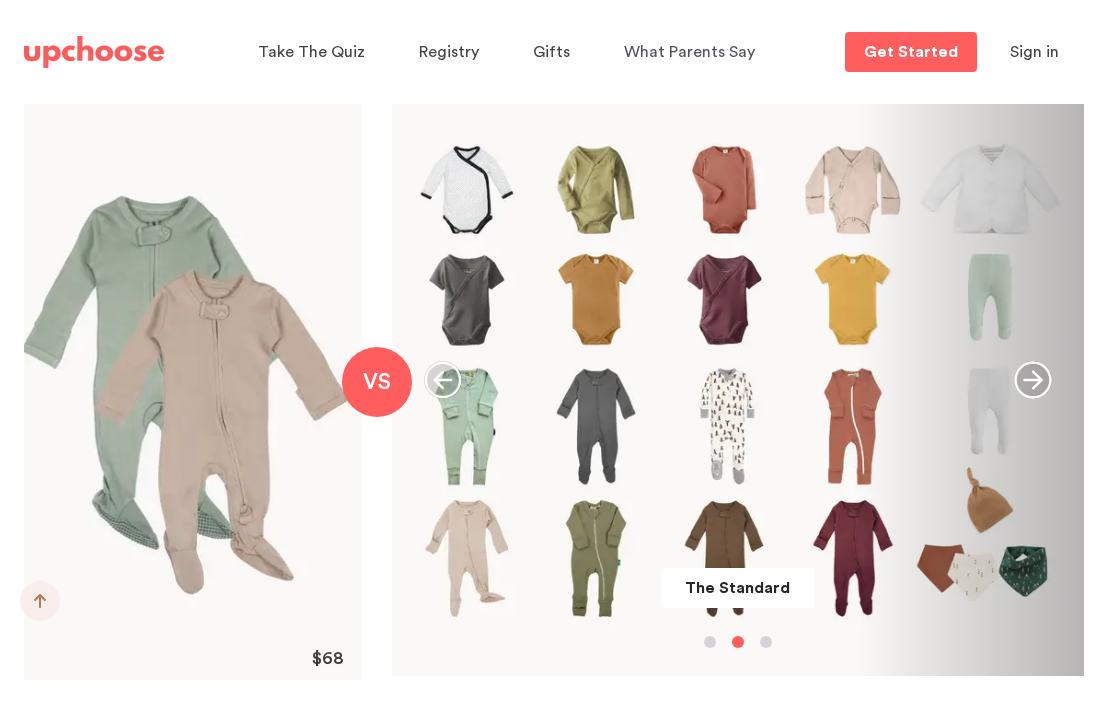 click at bounding box center (1033, 380) 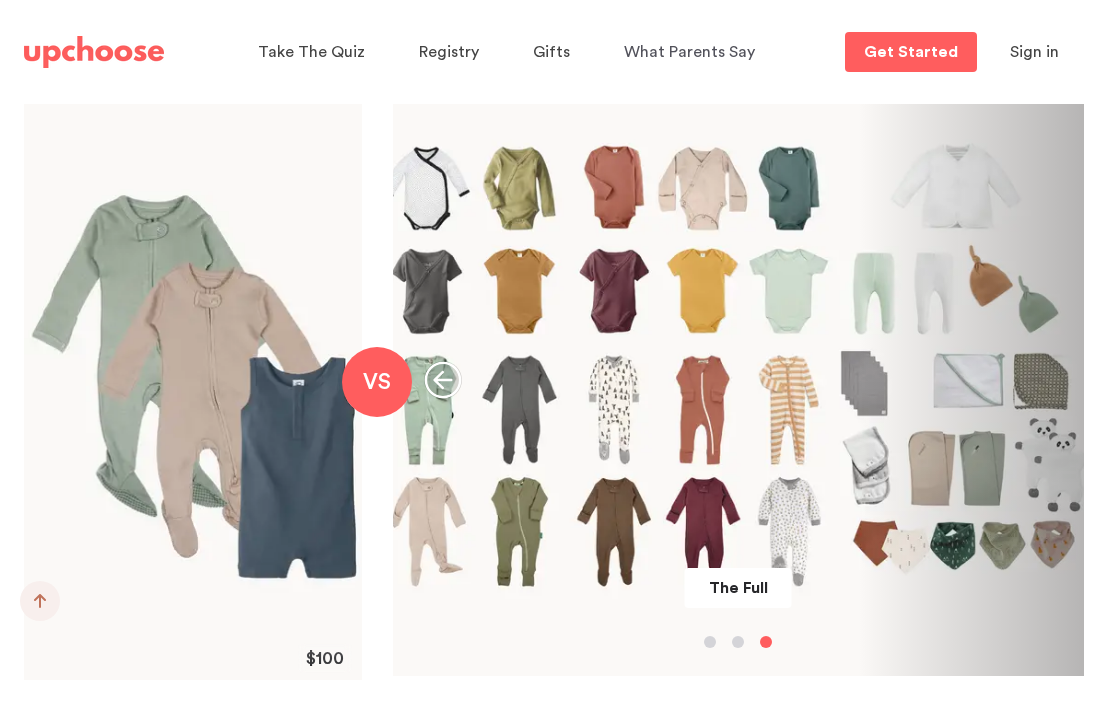 click at bounding box center (443, 380) 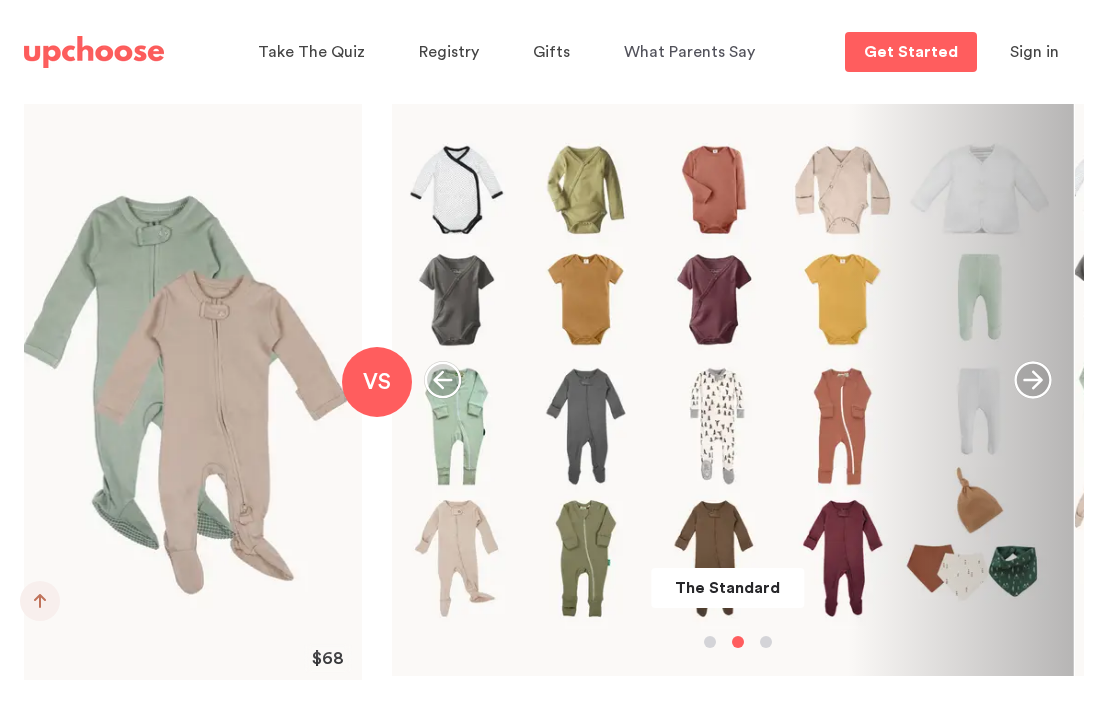 click at bounding box center (443, 380) 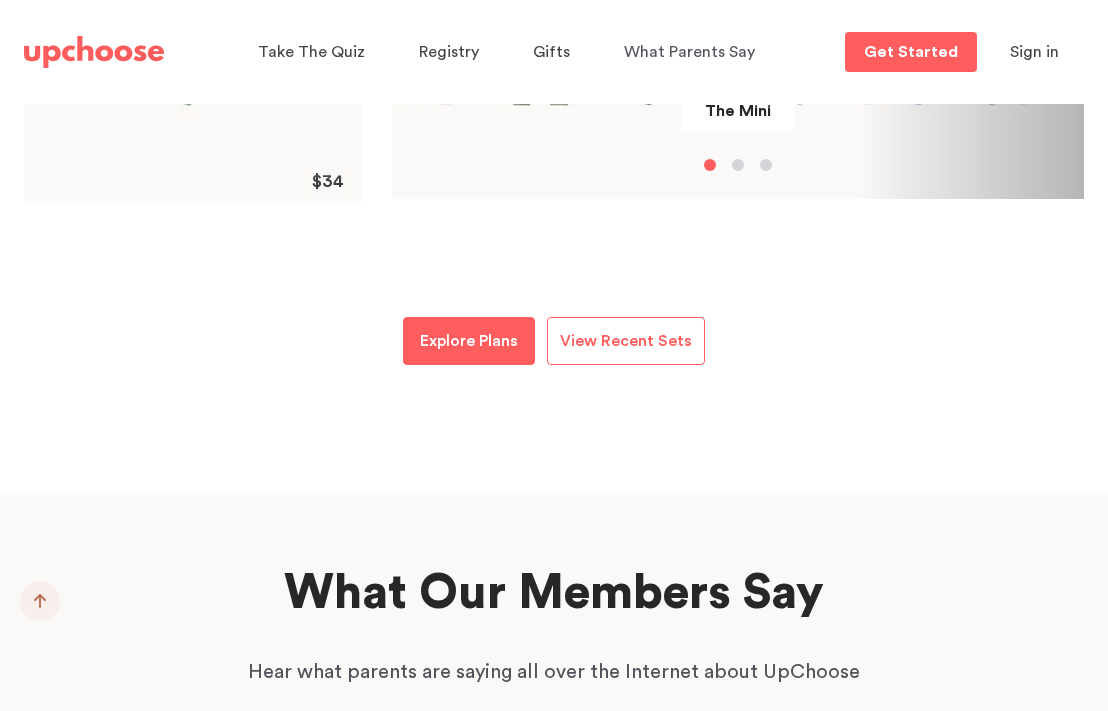 scroll, scrollTop: 2730, scrollLeft: 0, axis: vertical 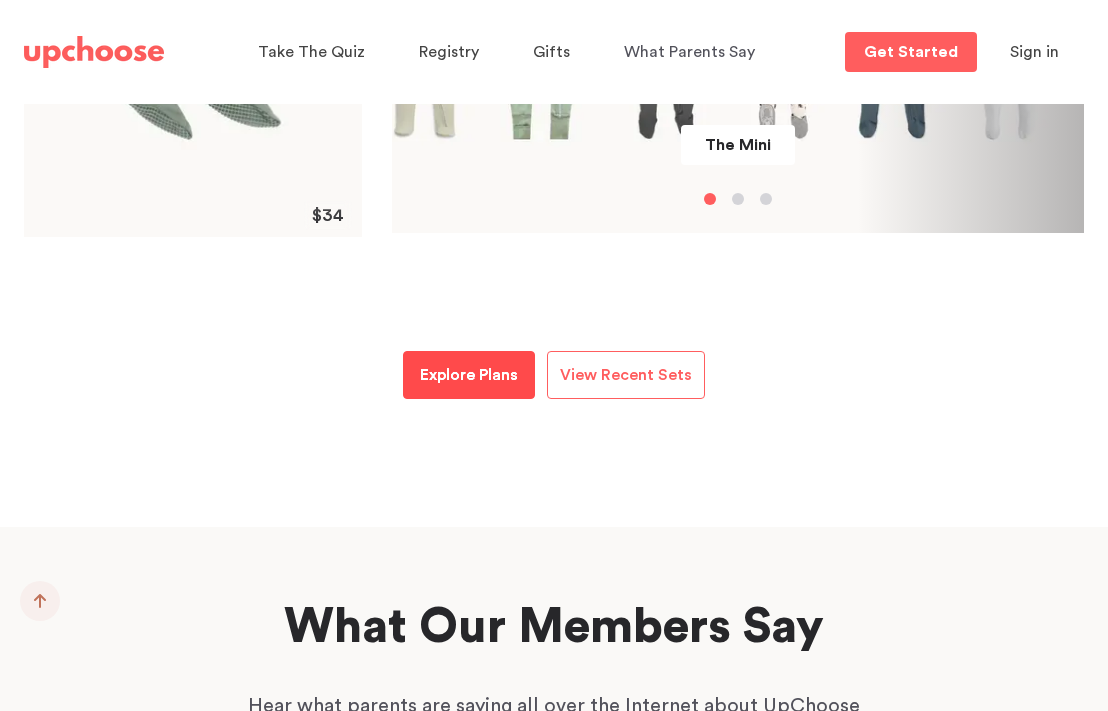 click on "Explore Plans" at bounding box center (469, 375) 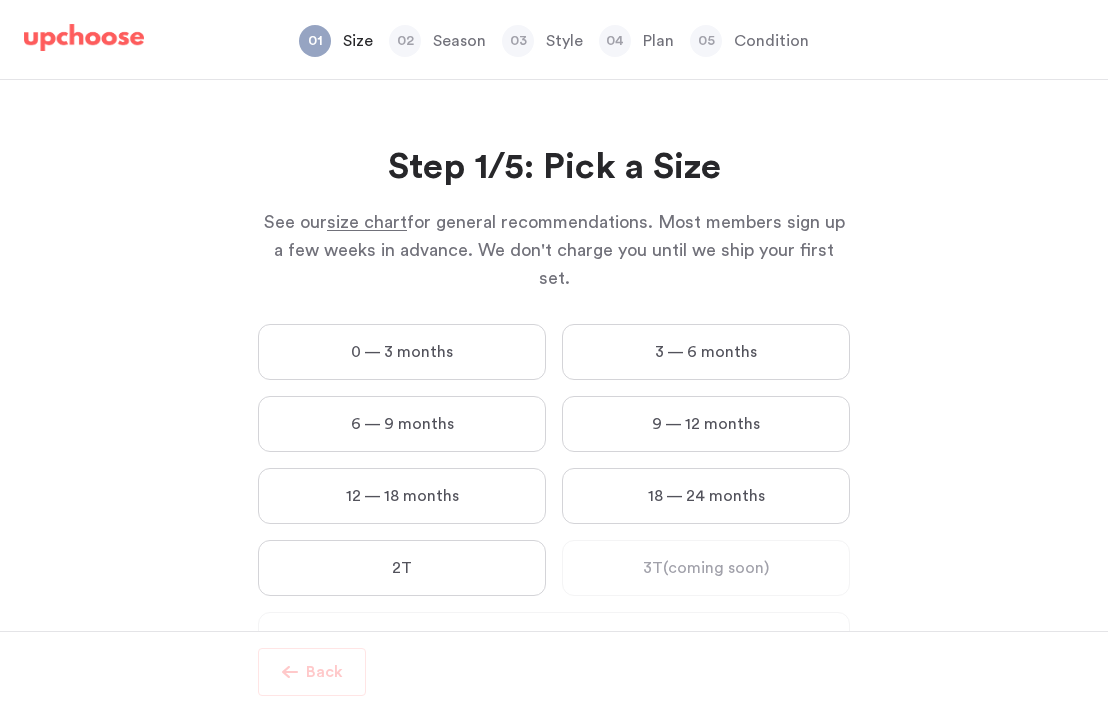 scroll, scrollTop: 0, scrollLeft: 0, axis: both 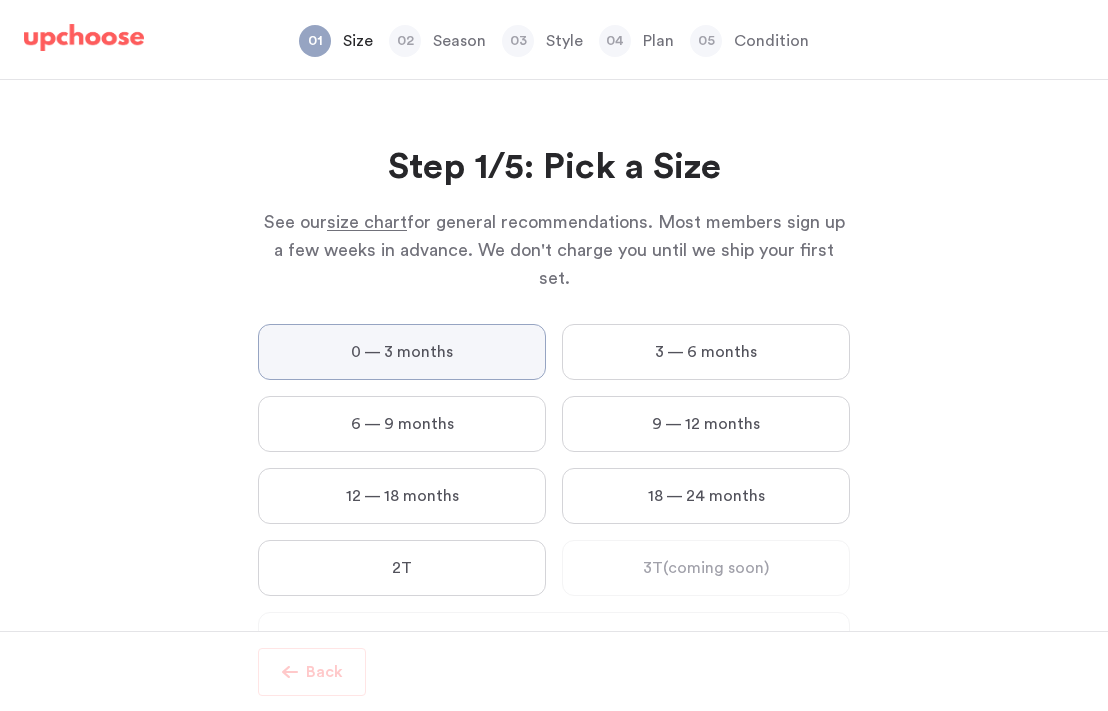 click on "0 — 3 months" at bounding box center (0, 0) 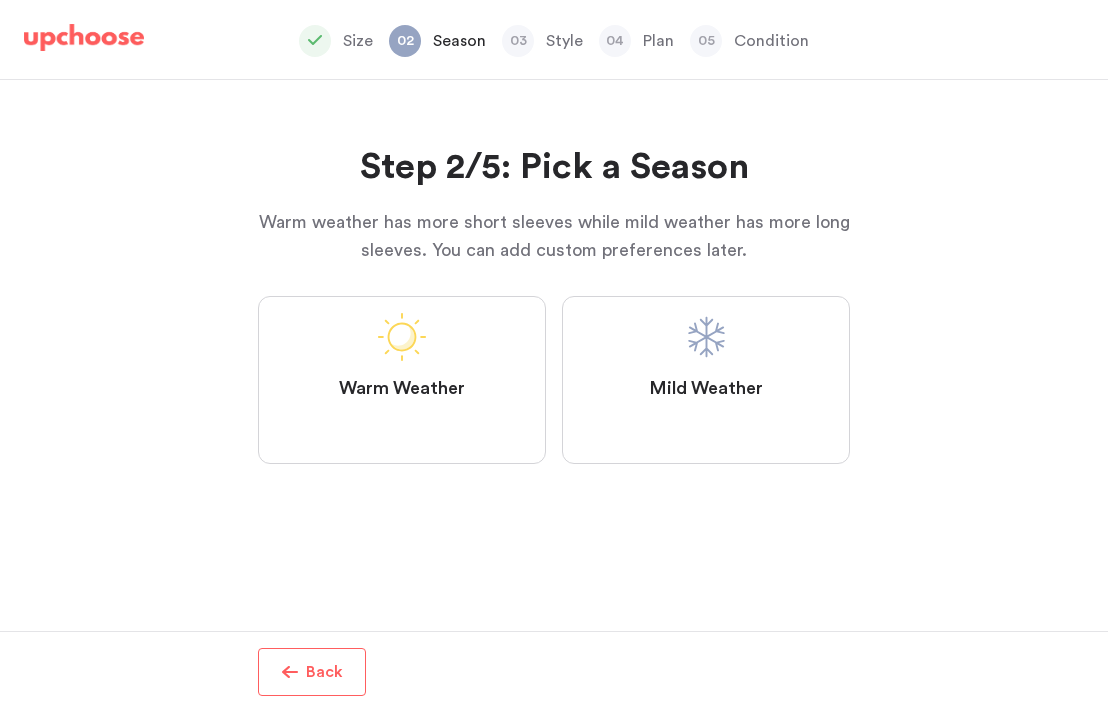 click on "Mild Weather" at bounding box center (706, 380) 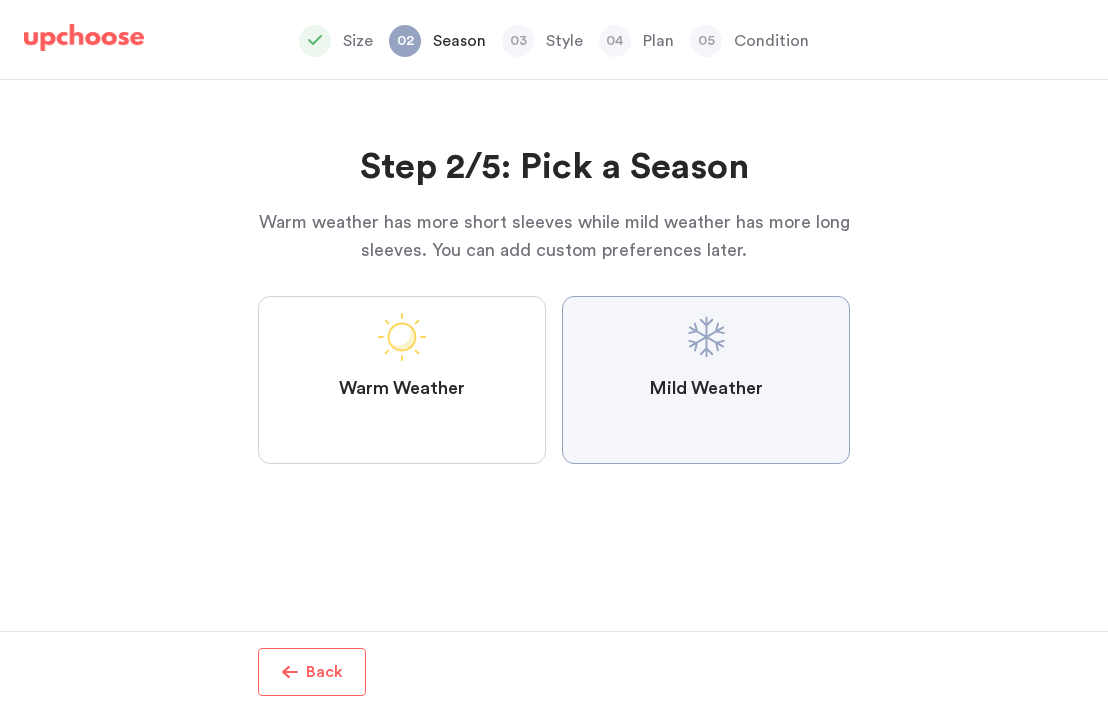 click on "Mild Weather" at bounding box center [0, 0] 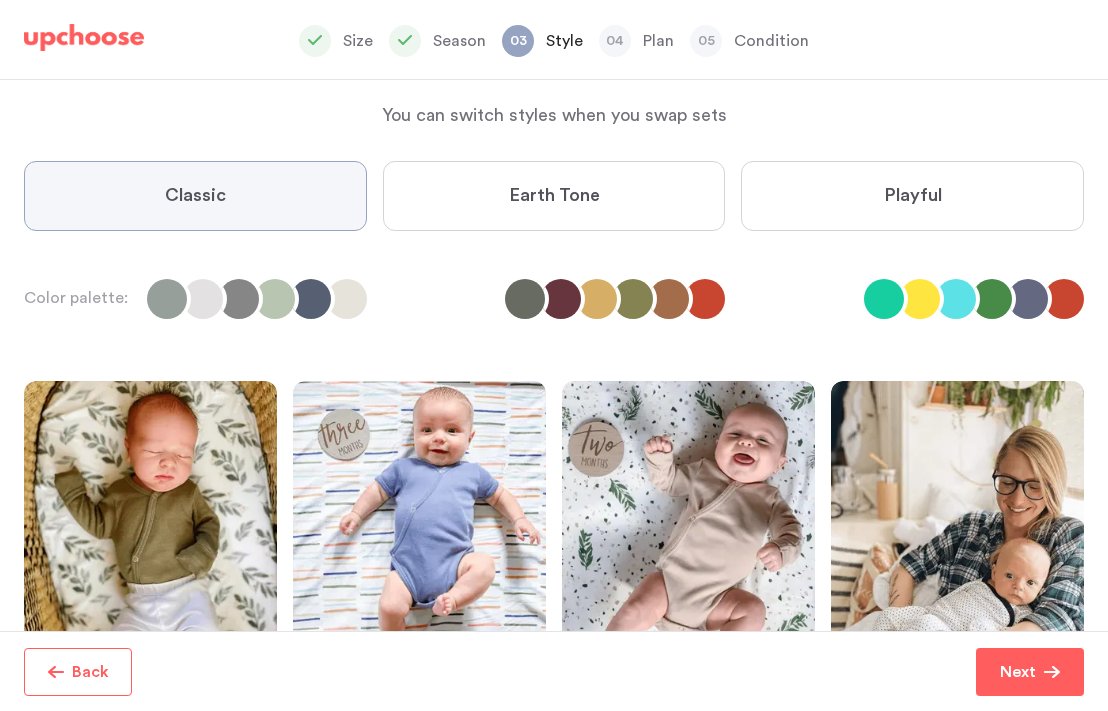 scroll, scrollTop: 0, scrollLeft: 0, axis: both 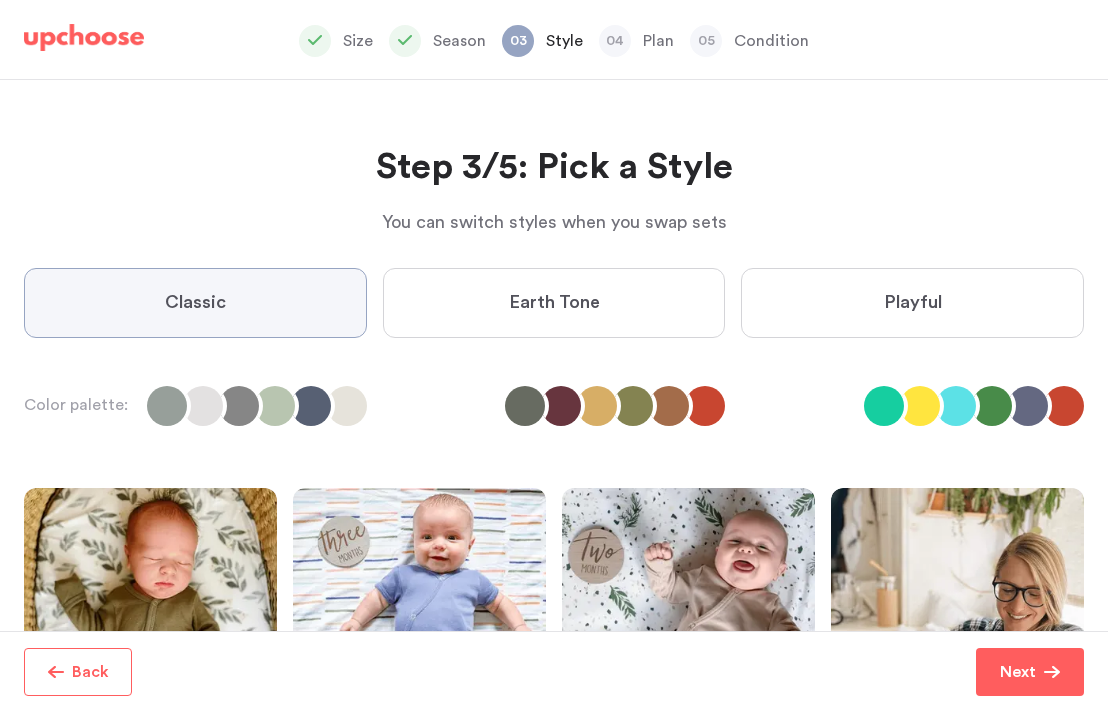 click on "Earth Tone" at bounding box center (554, 303) 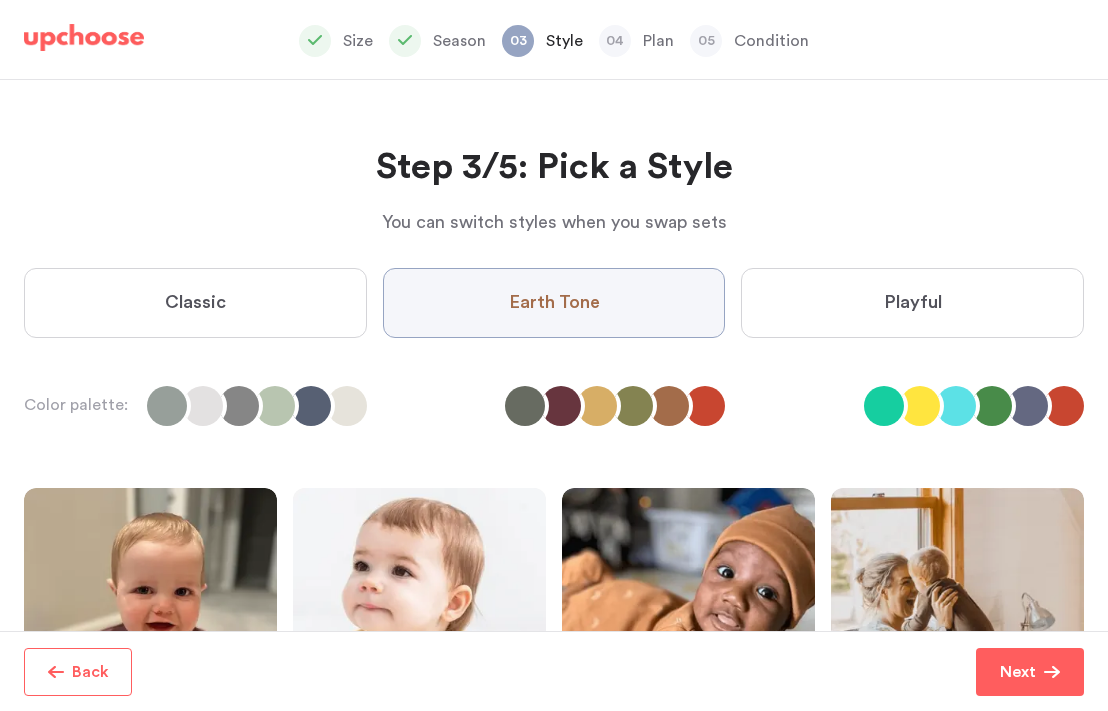 click on "Playful" at bounding box center (912, 303) 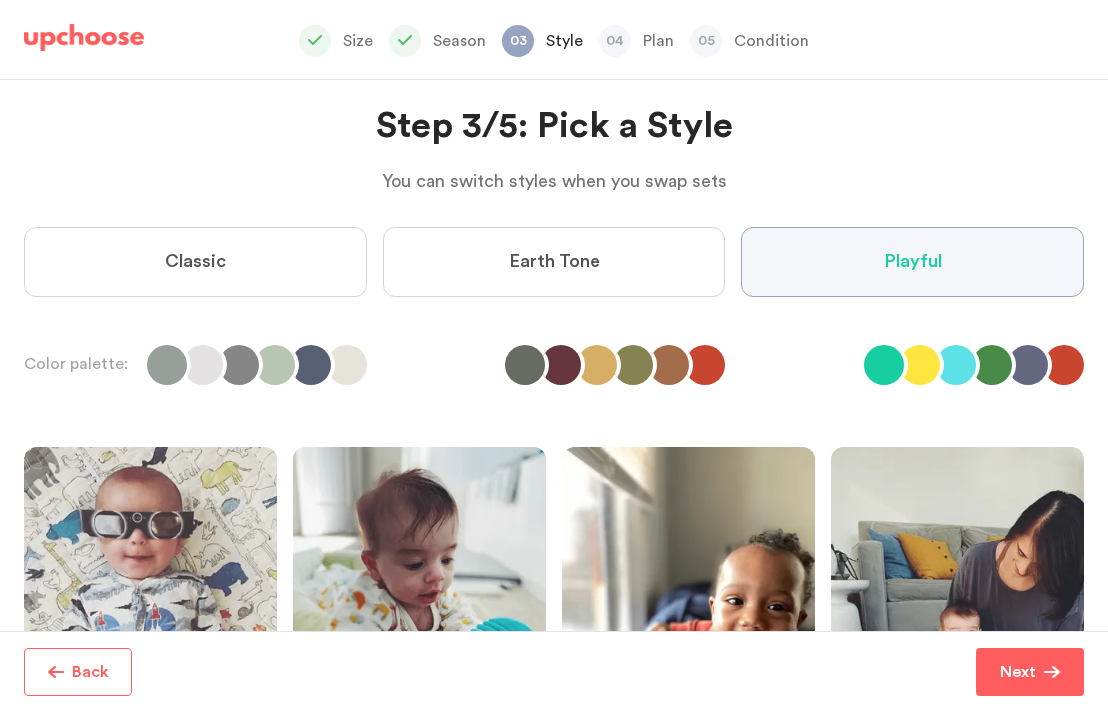 scroll, scrollTop: 35, scrollLeft: 0, axis: vertical 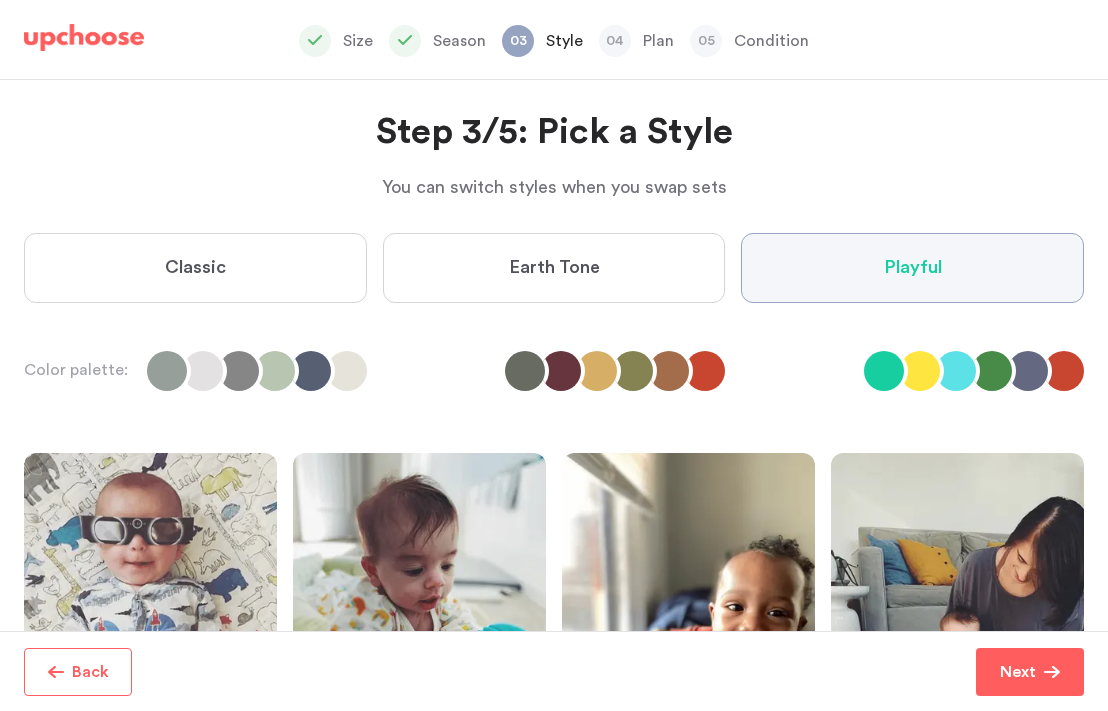 click on "Earth Tone" at bounding box center (554, 268) 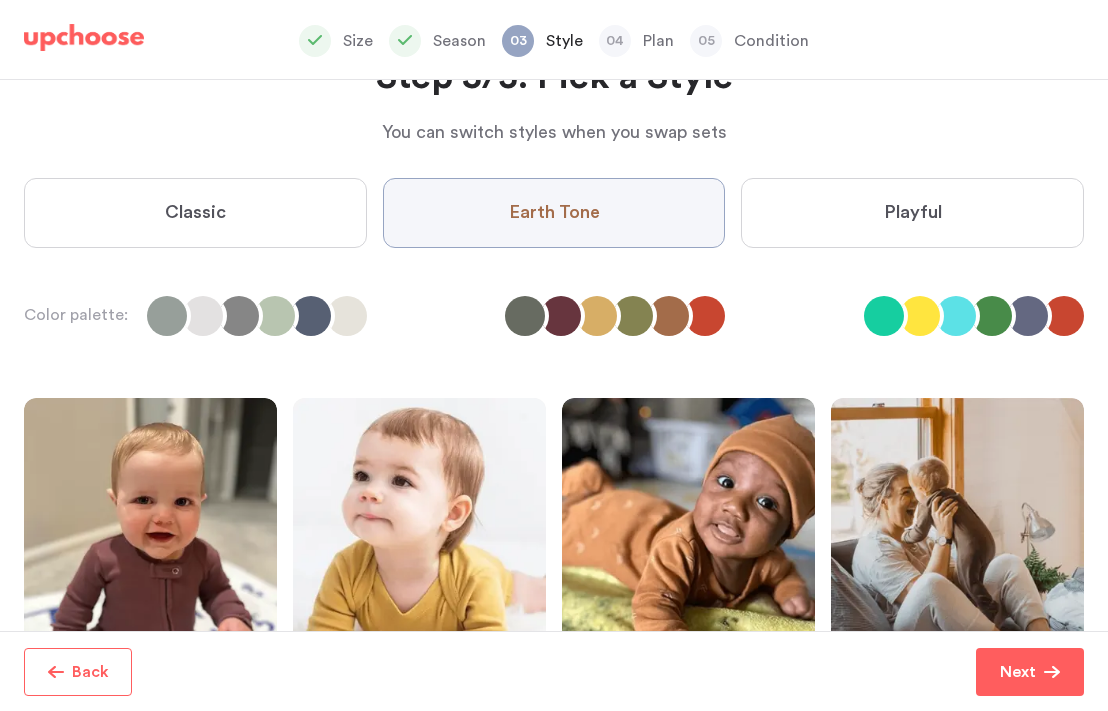 scroll, scrollTop: 77, scrollLeft: 0, axis: vertical 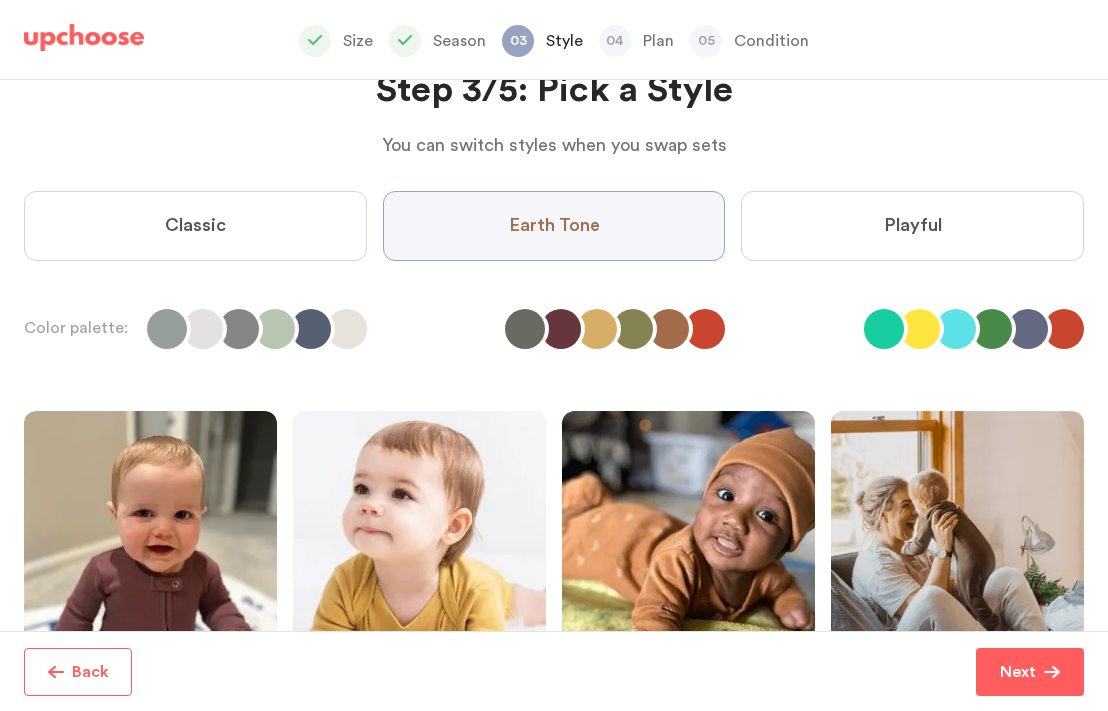 click on "Classic" at bounding box center [195, 226] 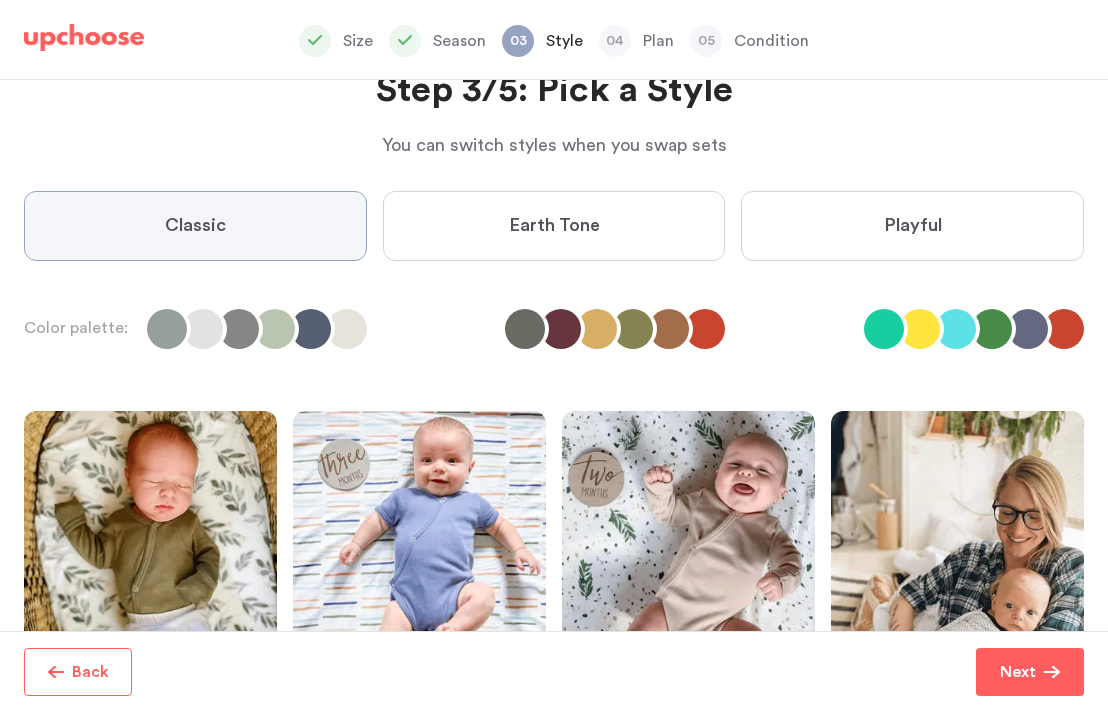 scroll, scrollTop: 345, scrollLeft: 0, axis: vertical 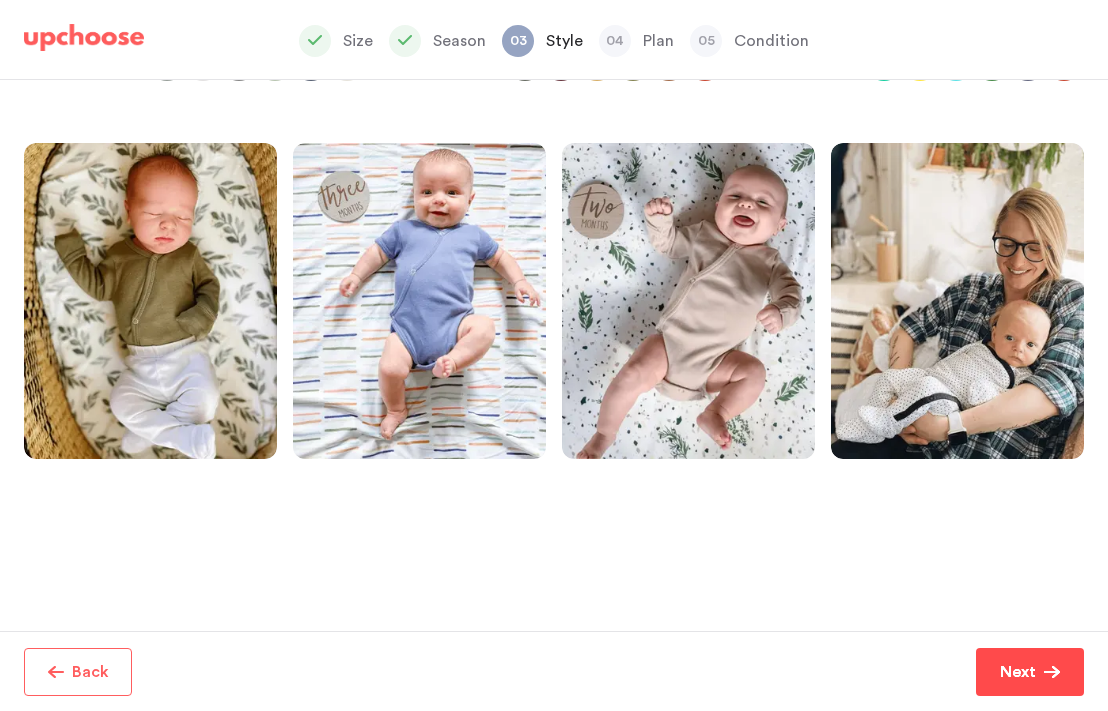 click on "Next" at bounding box center (1030, 672) 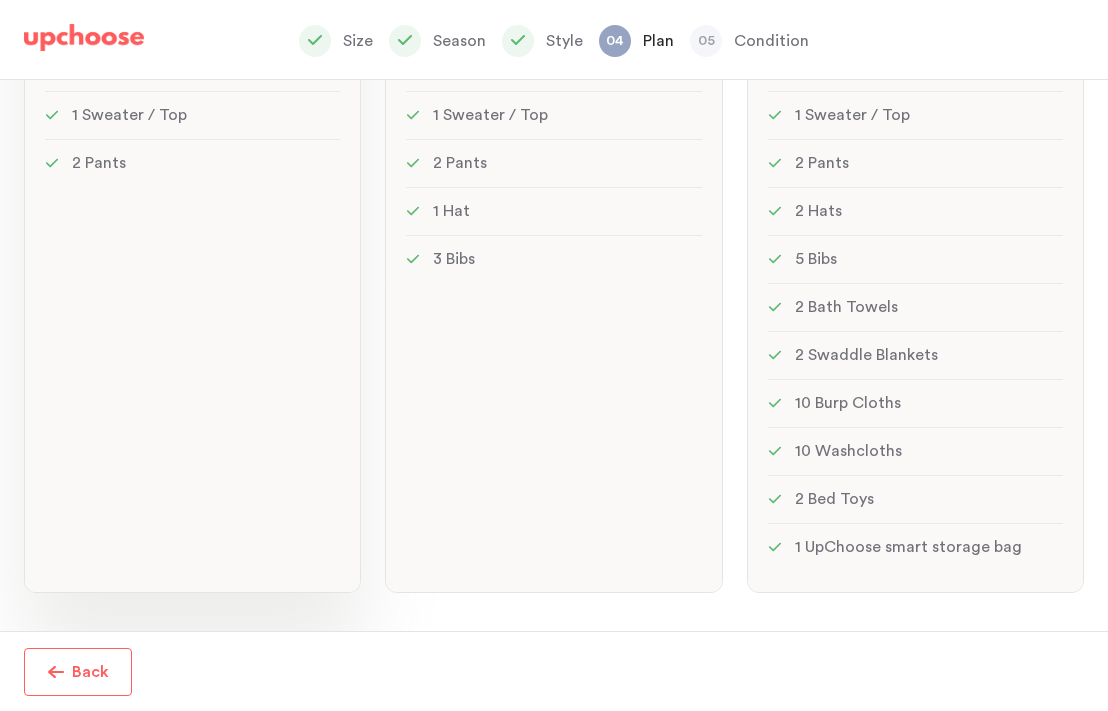 scroll, scrollTop: 0, scrollLeft: 0, axis: both 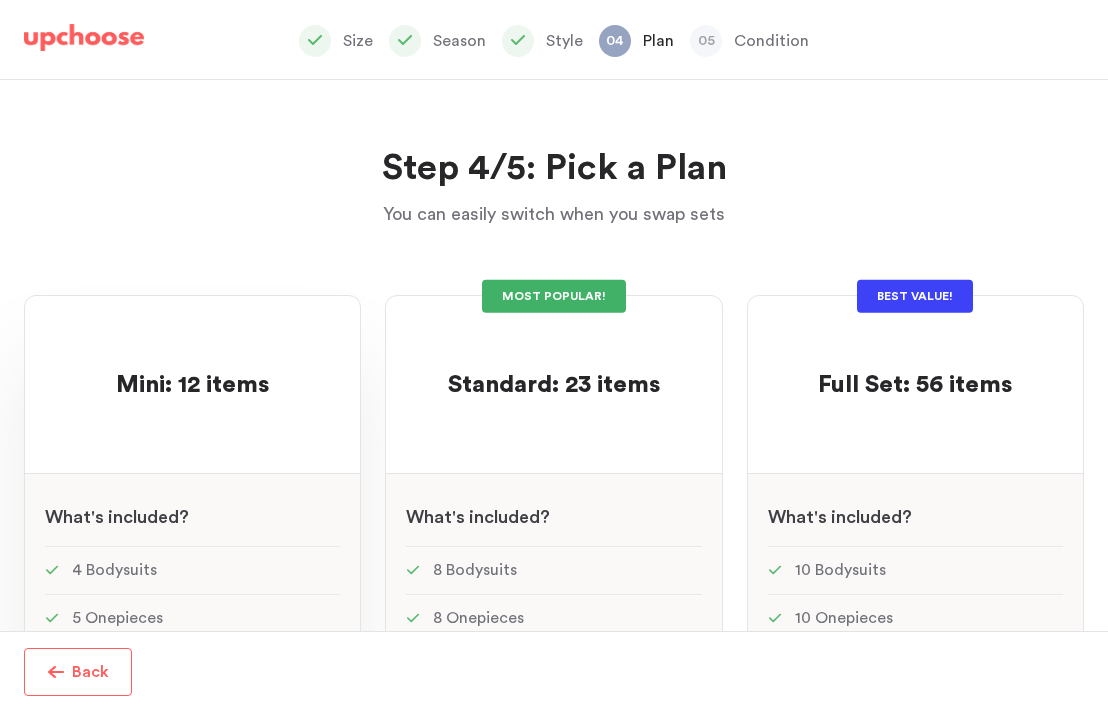 click on "Mini: 12 items" at bounding box center (192, 385) 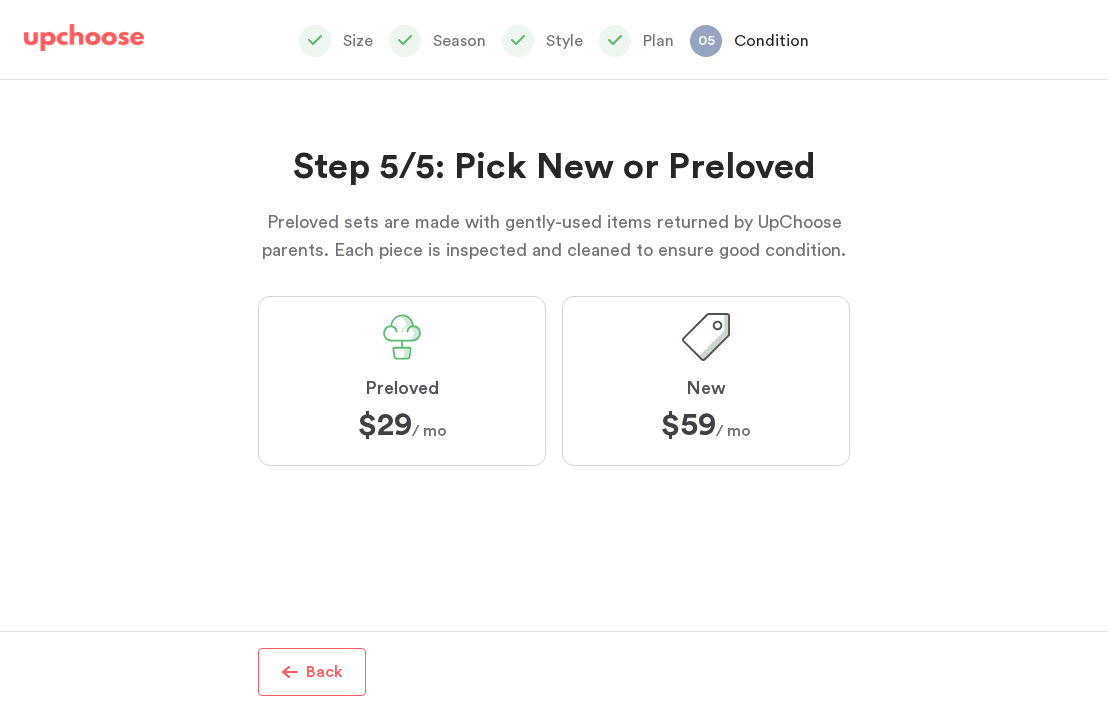 click at bounding box center [402, 337] 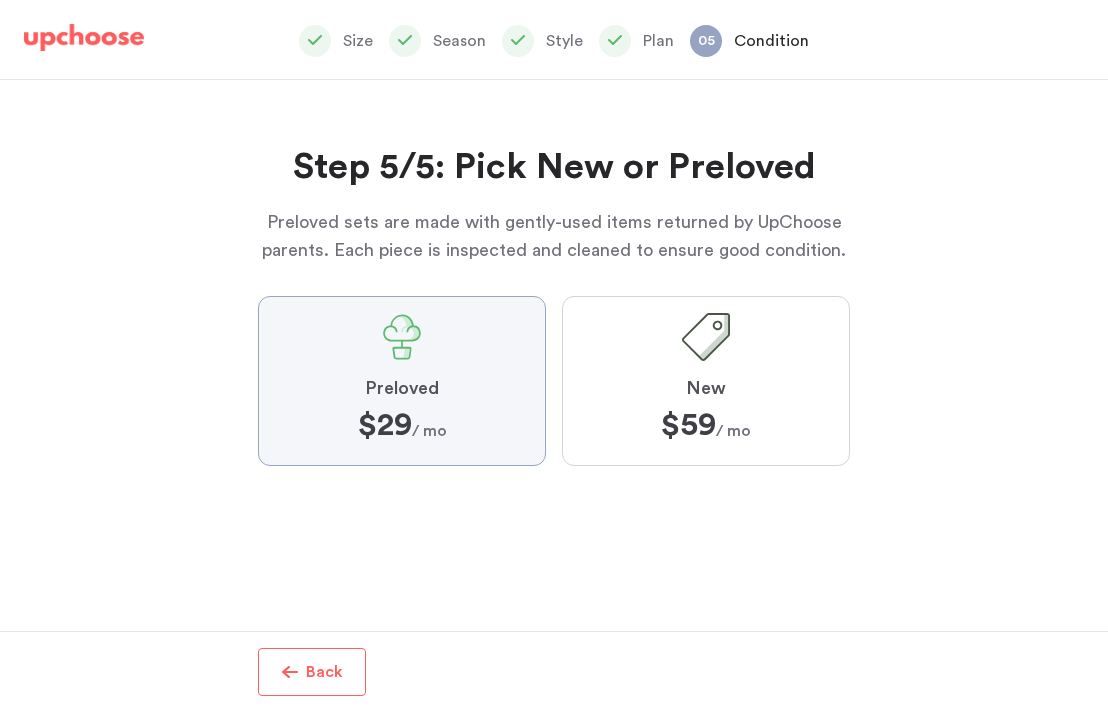 click on "Preloved $29 $29  / mo" at bounding box center [0, 0] 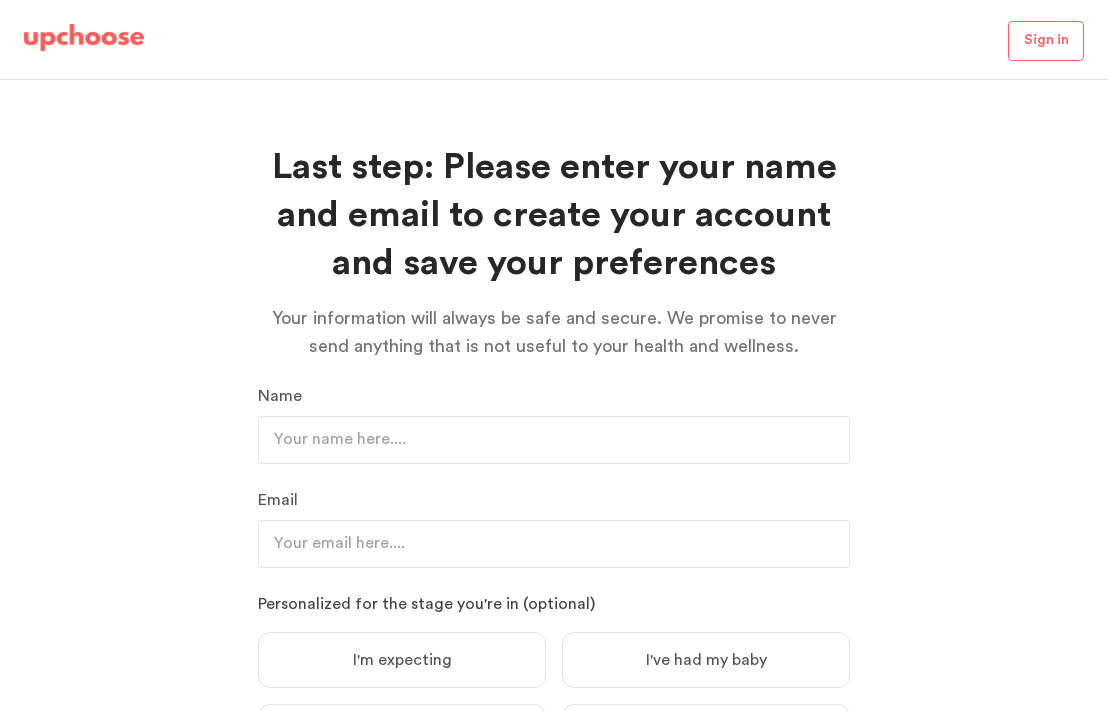 scroll, scrollTop: 265, scrollLeft: 0, axis: vertical 